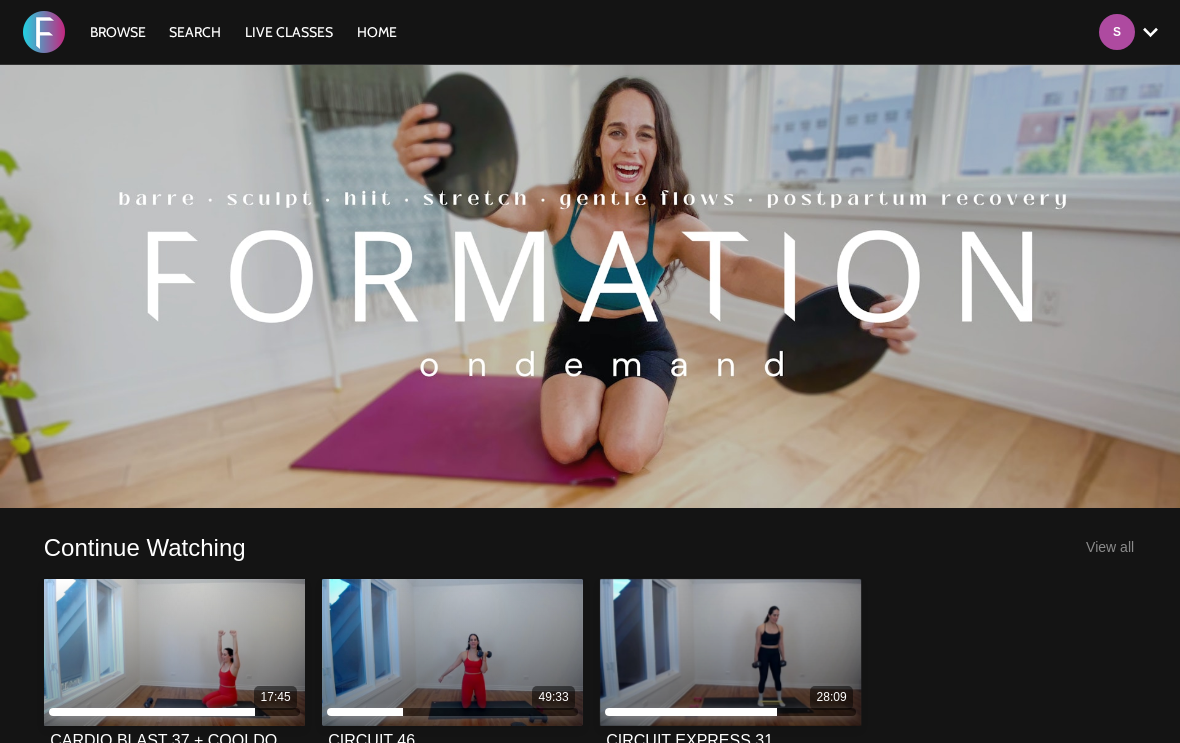 scroll, scrollTop: 0, scrollLeft: 0, axis: both 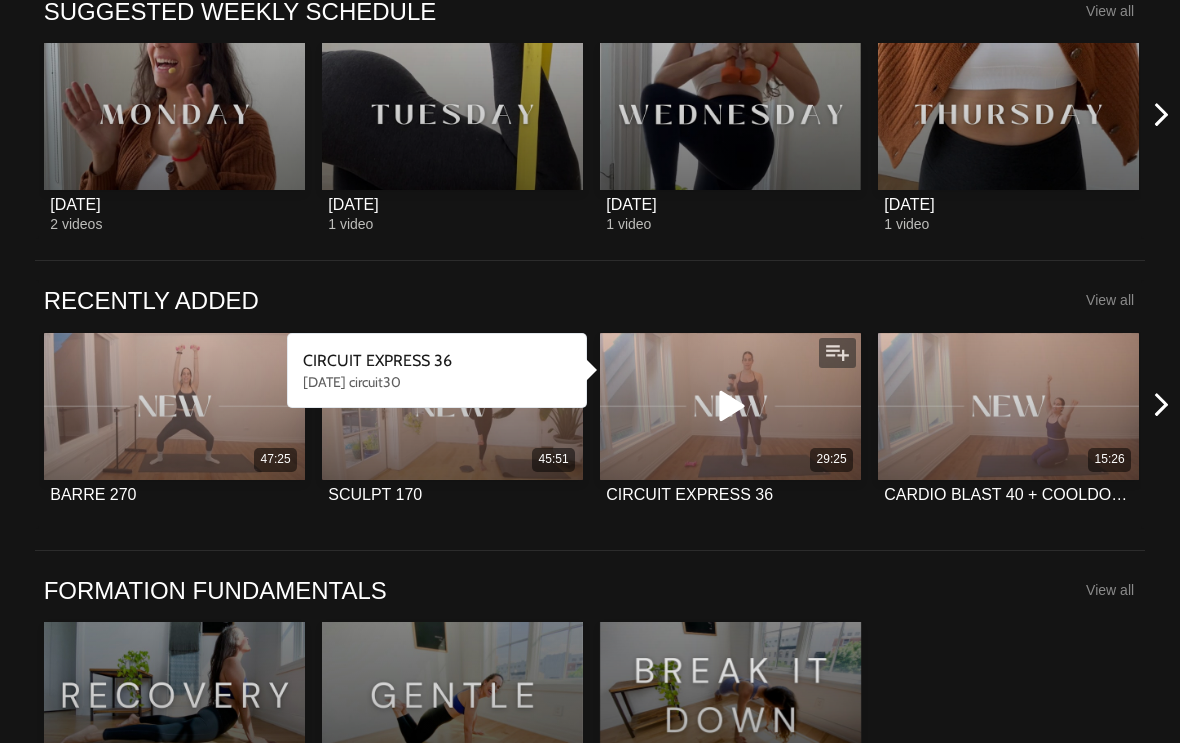 click on "29:25" at bounding box center (730, 459) 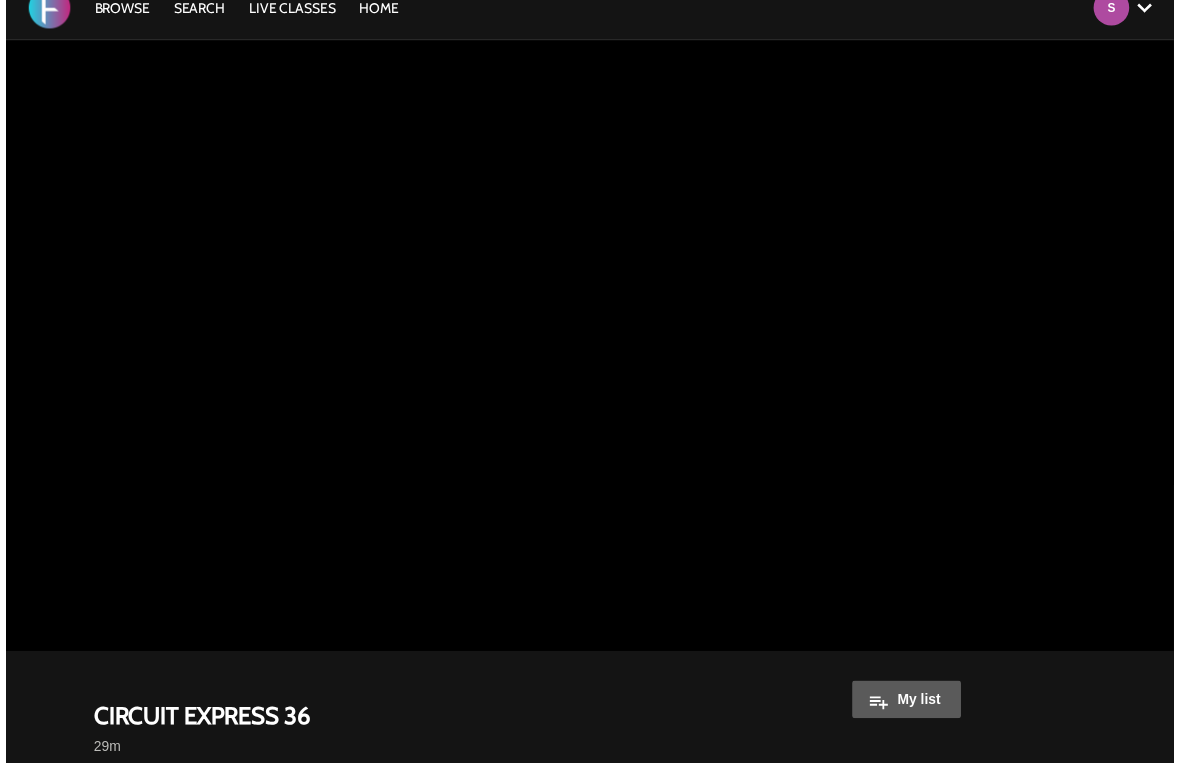scroll, scrollTop: 0, scrollLeft: 0, axis: both 